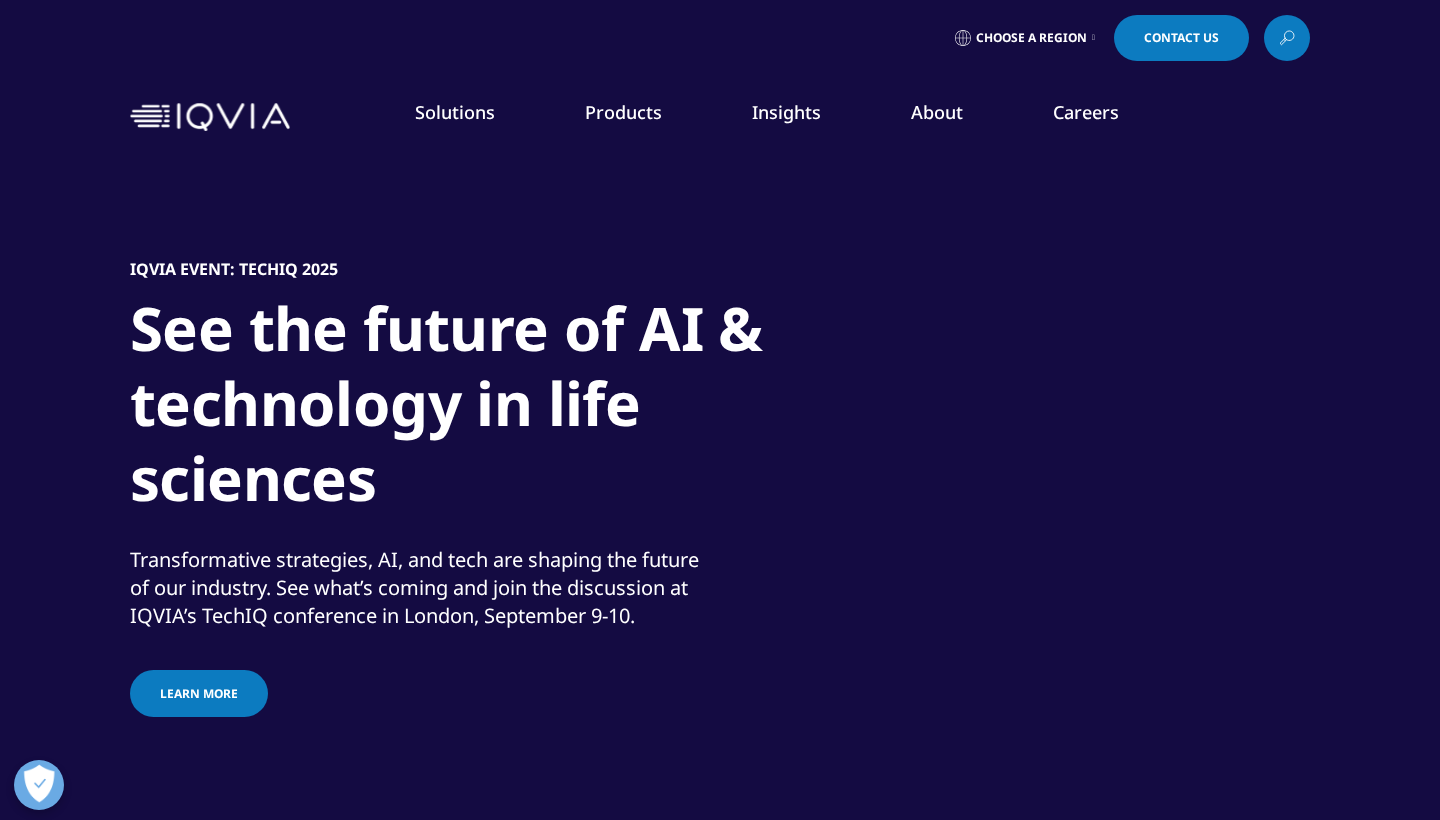 scroll, scrollTop: 59, scrollLeft: 0, axis: vertical 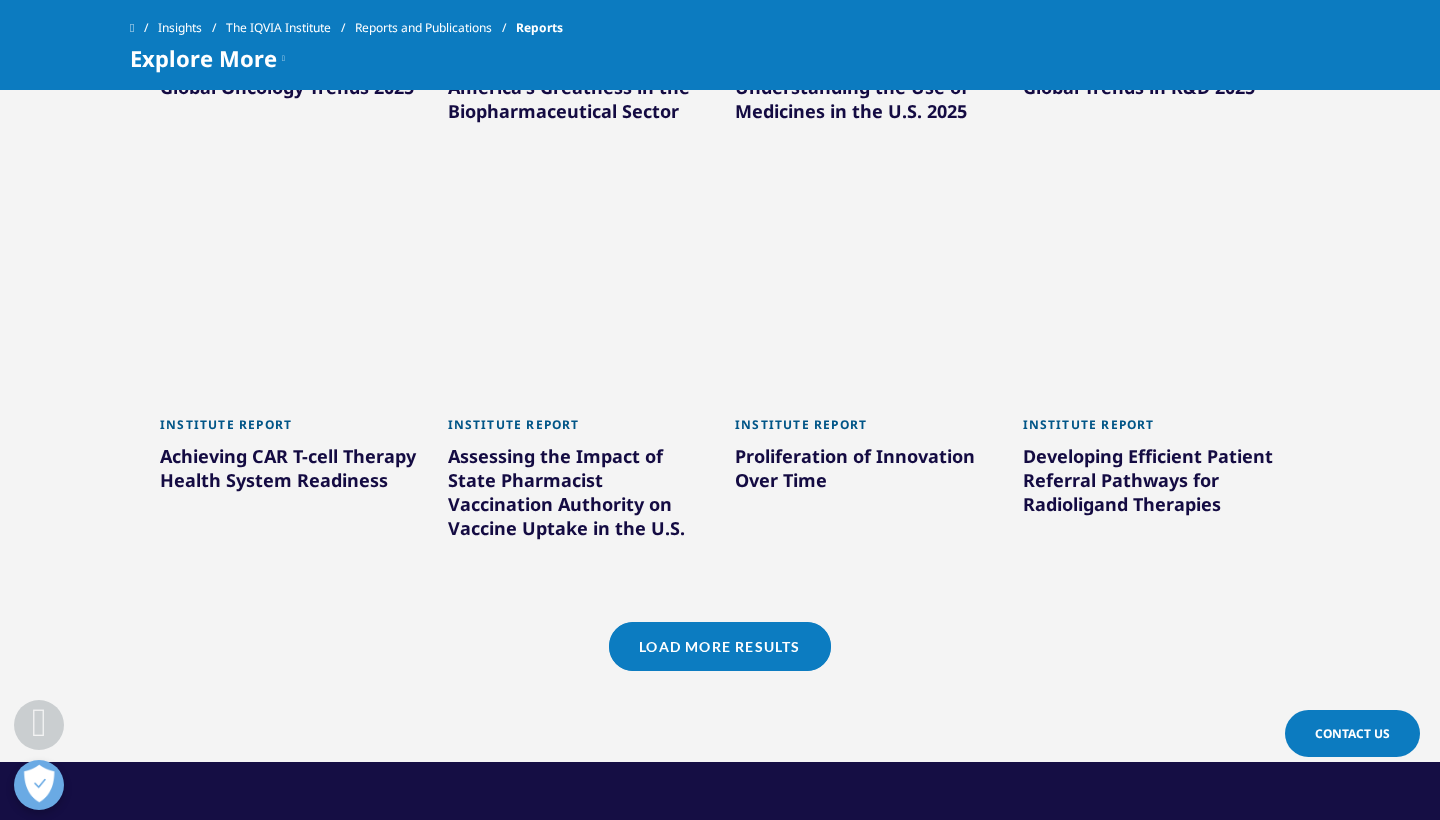 click on "Load More Results" at bounding box center (719, 646) 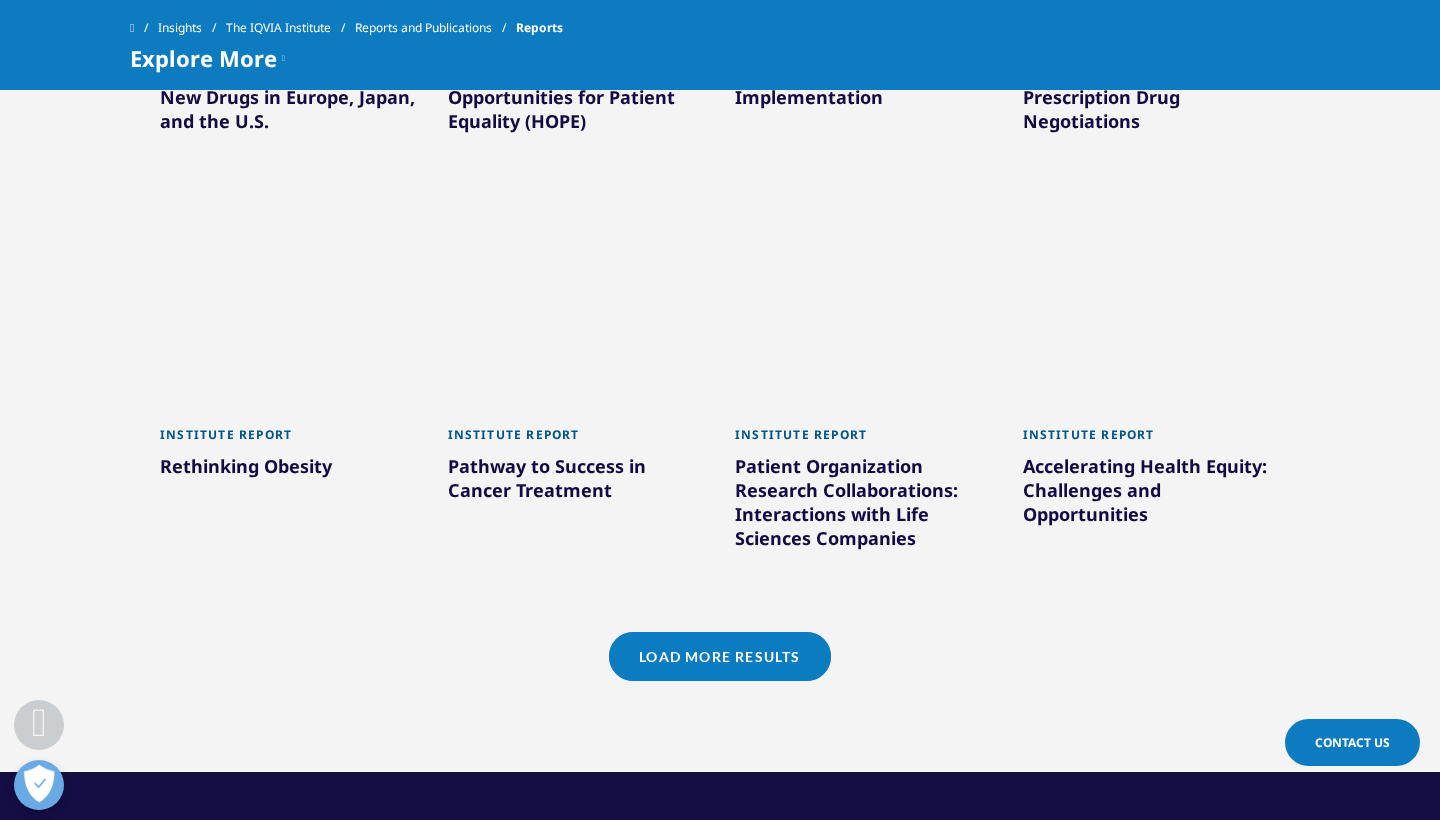 scroll, scrollTop: 3018, scrollLeft: 0, axis: vertical 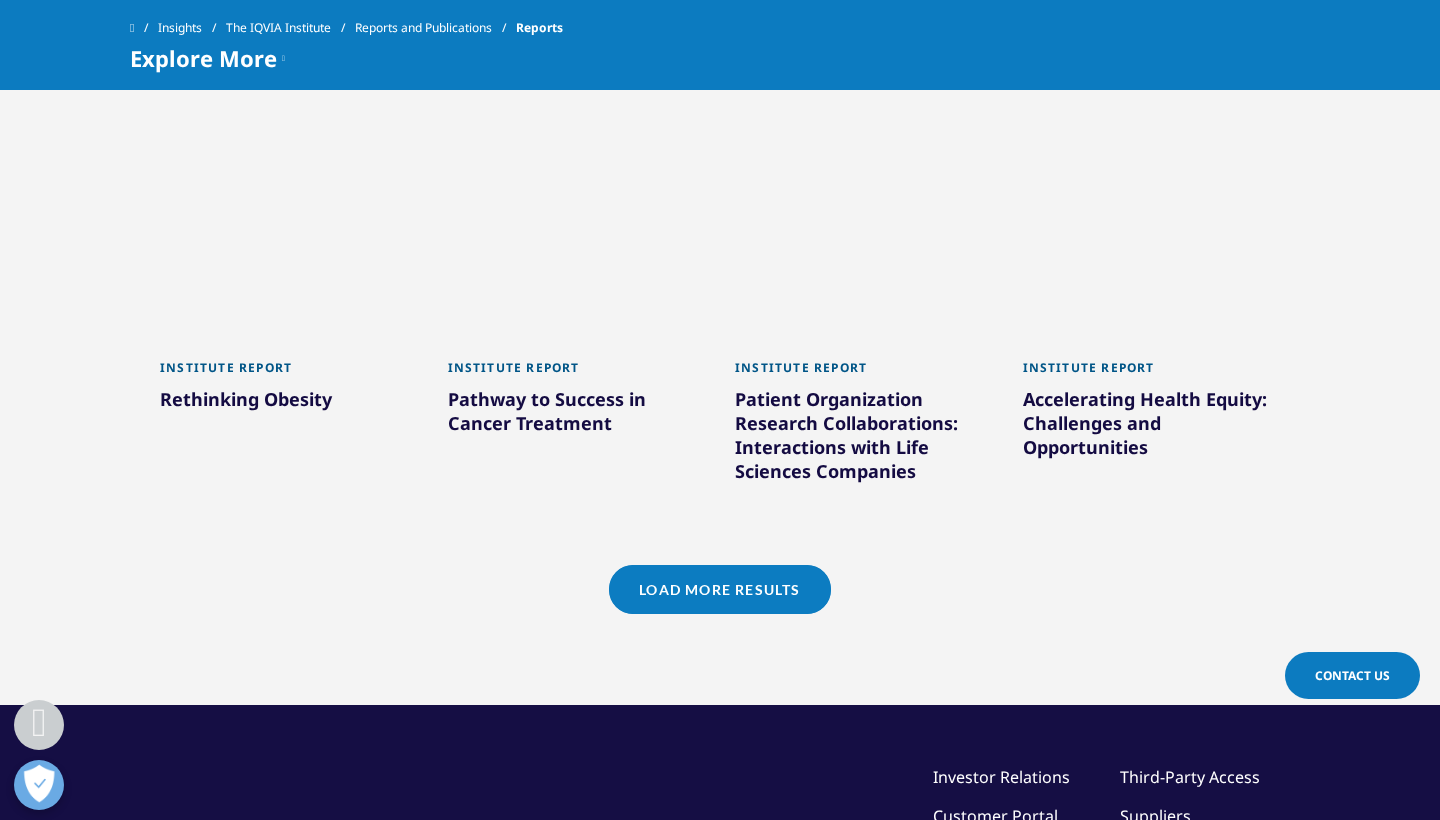 click on "Load More Results" at bounding box center [719, 589] 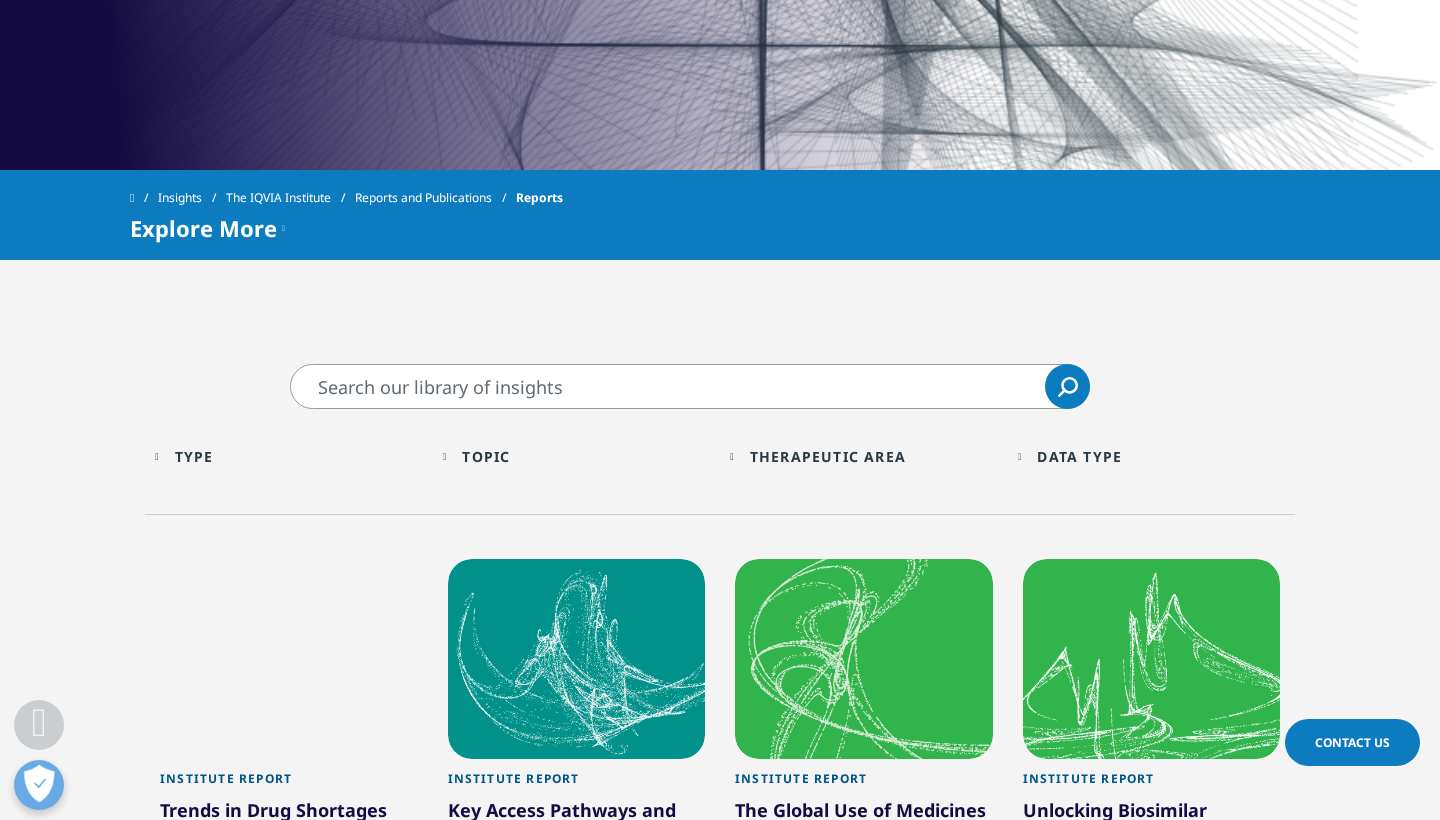 scroll, scrollTop: 887, scrollLeft: 0, axis: vertical 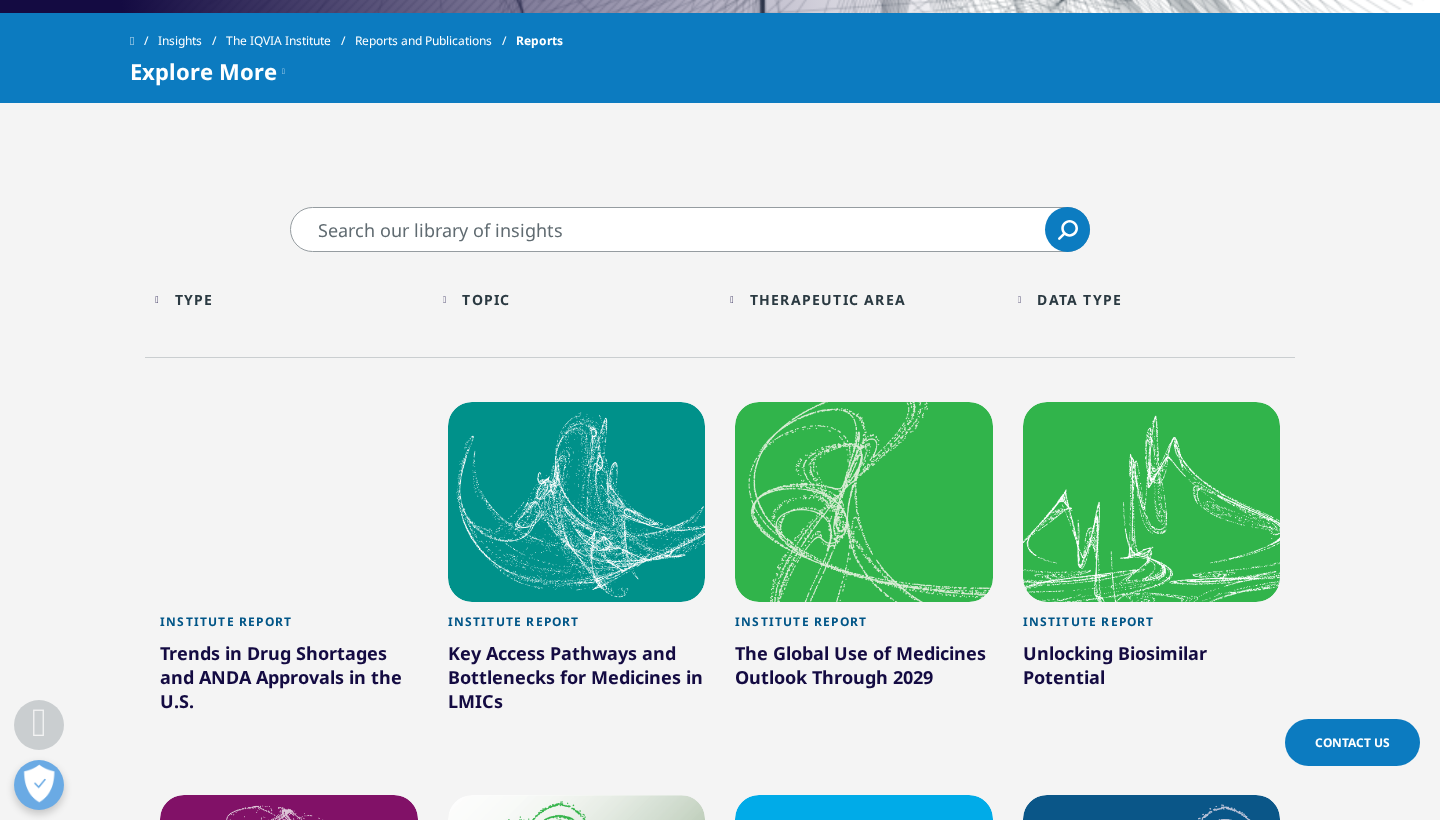 click at bounding box center (690, 229) 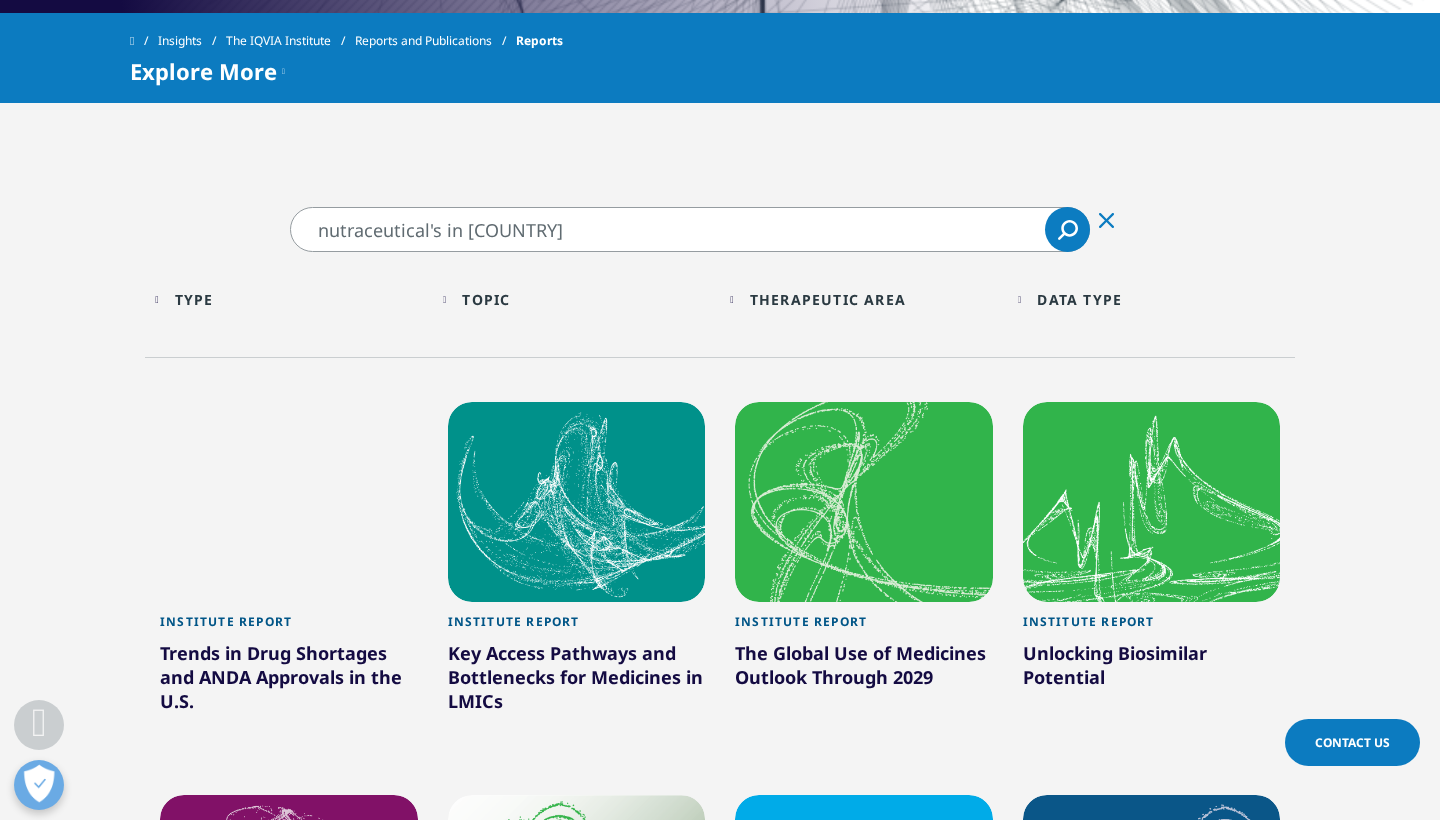 type on "nutraceutical's in india" 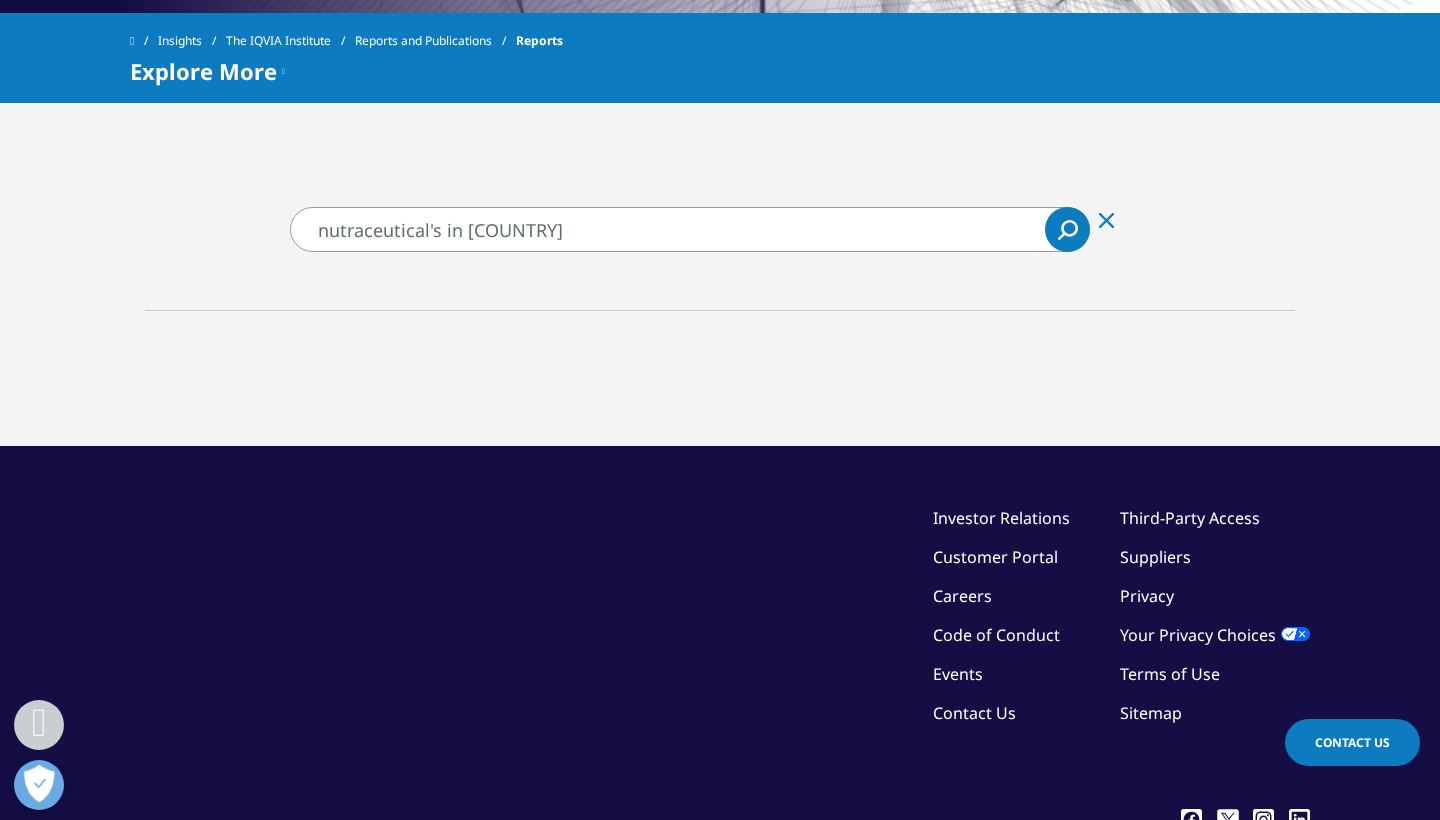 click on "Search" 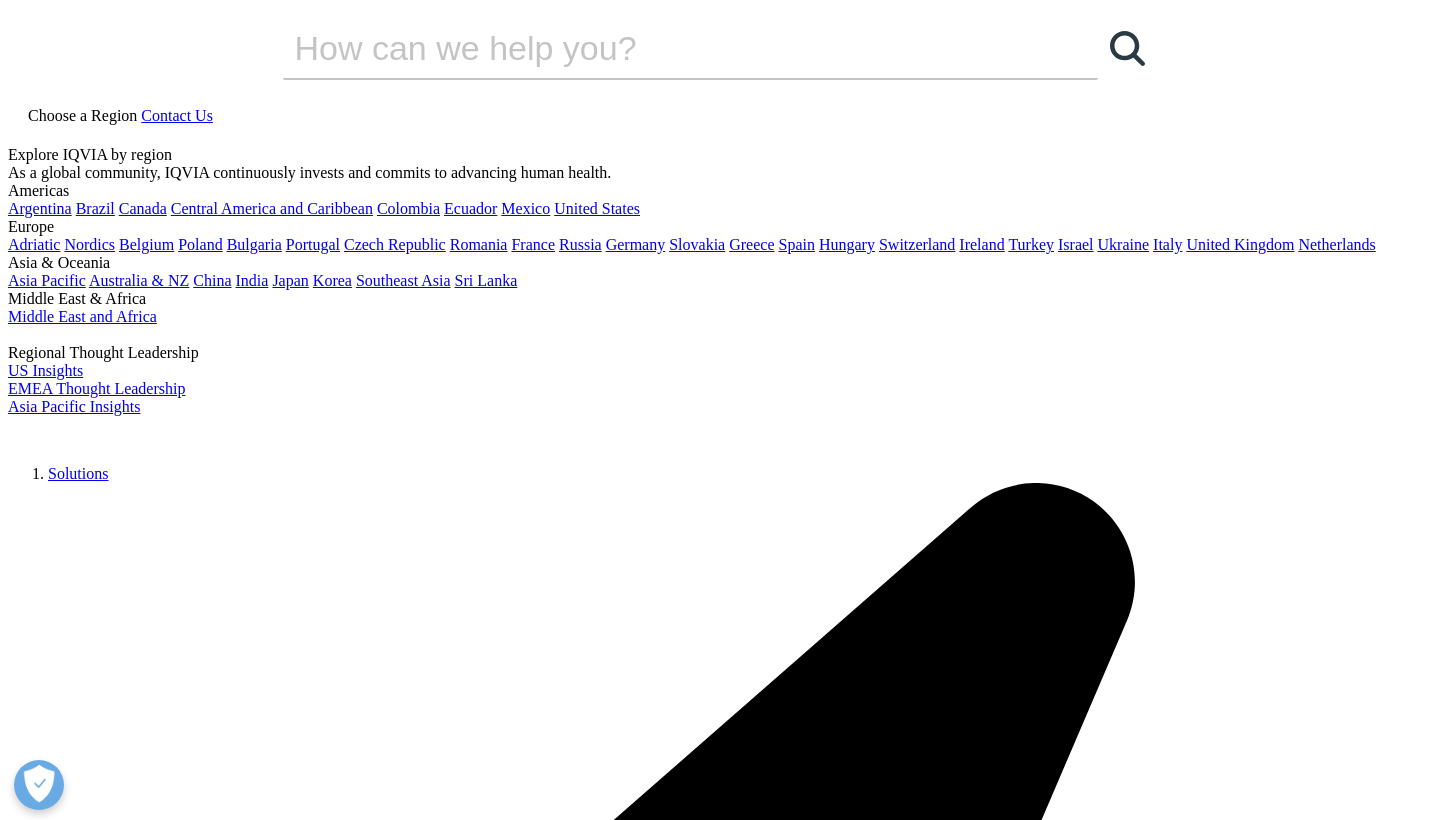 scroll, scrollTop: 0, scrollLeft: 0, axis: both 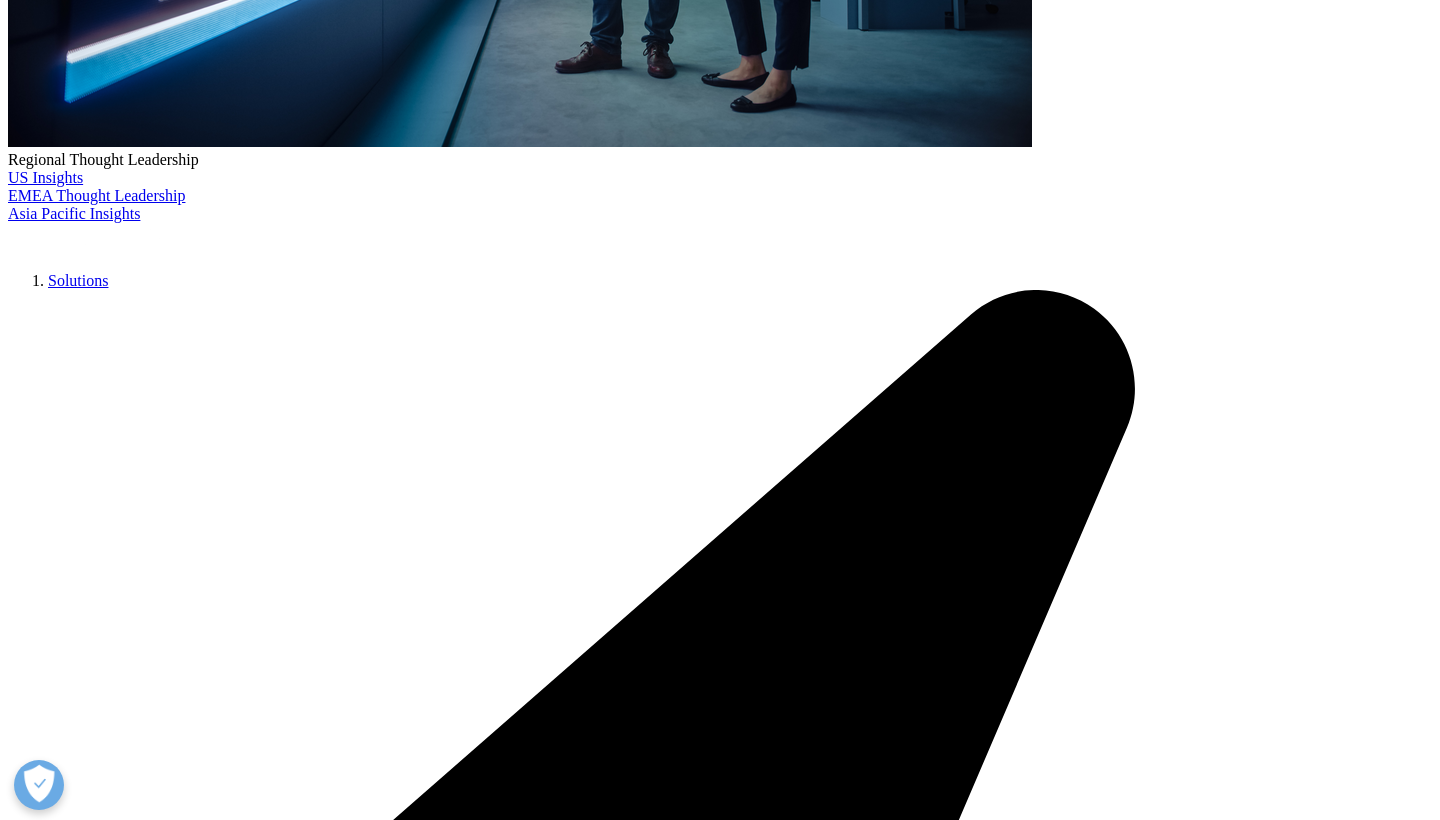 click on "Search" 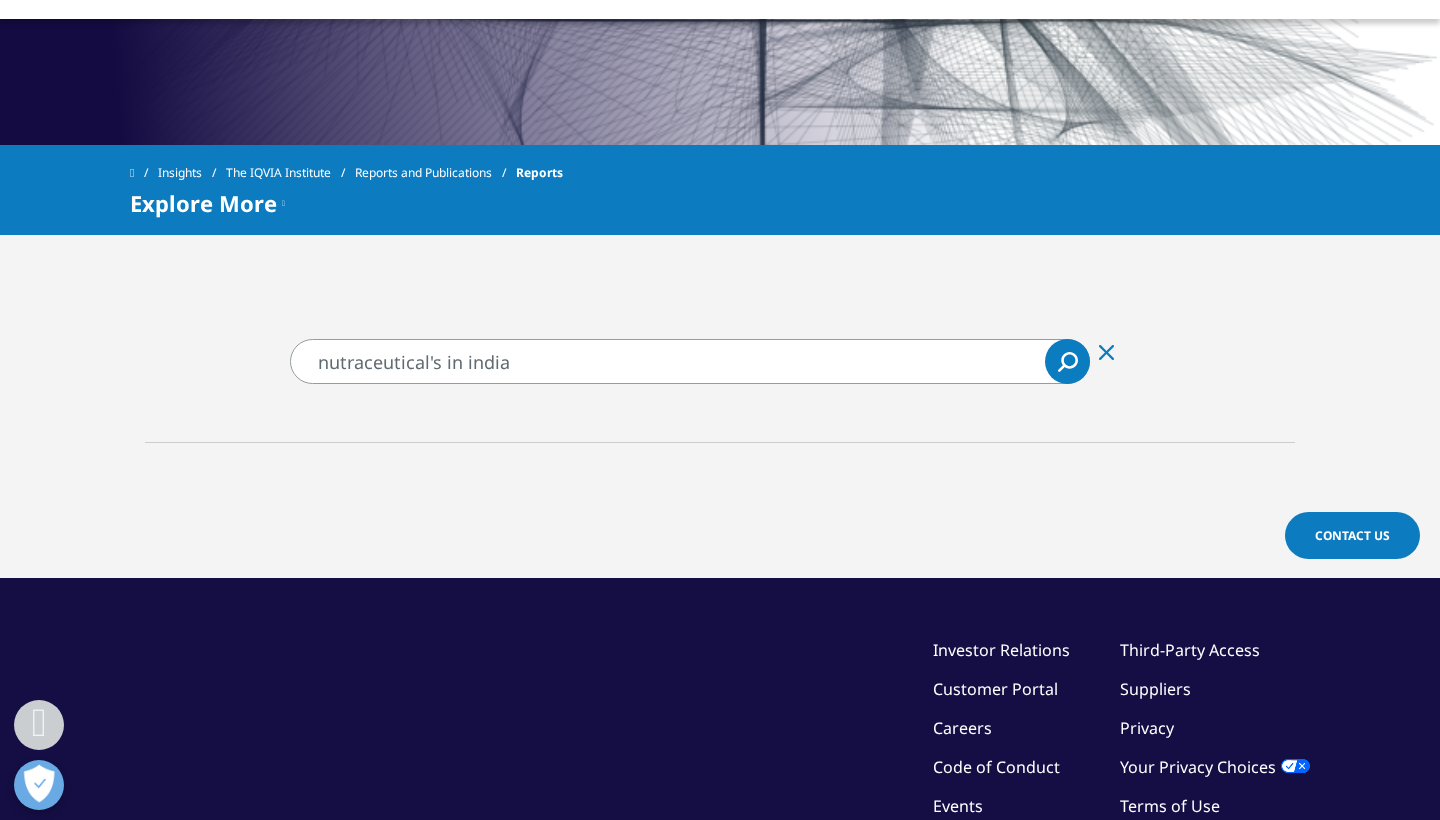 click on "nutraceutical's in india" at bounding box center [690, 361] 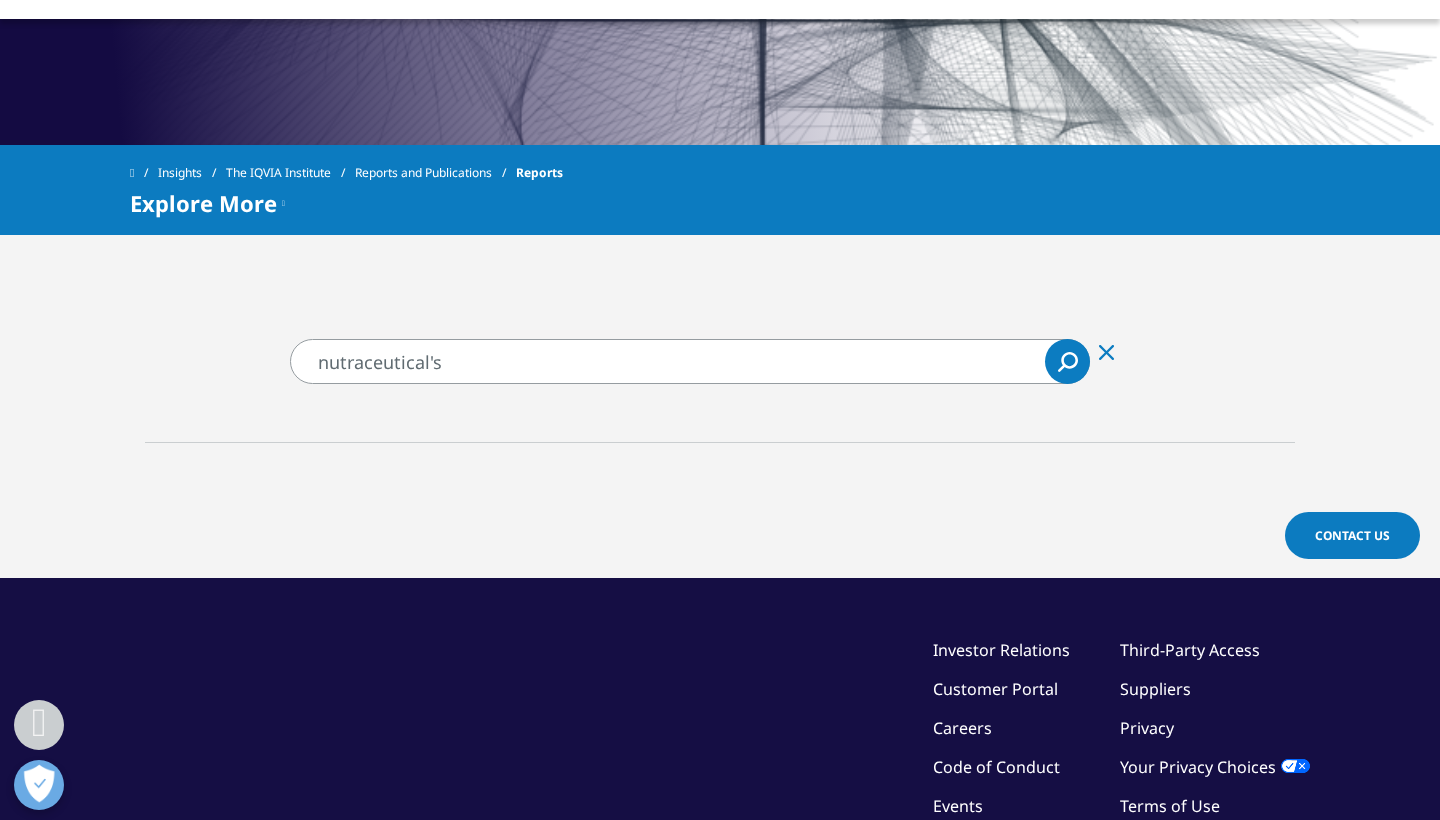 click on "Search Loading" at bounding box center [1067, 361] 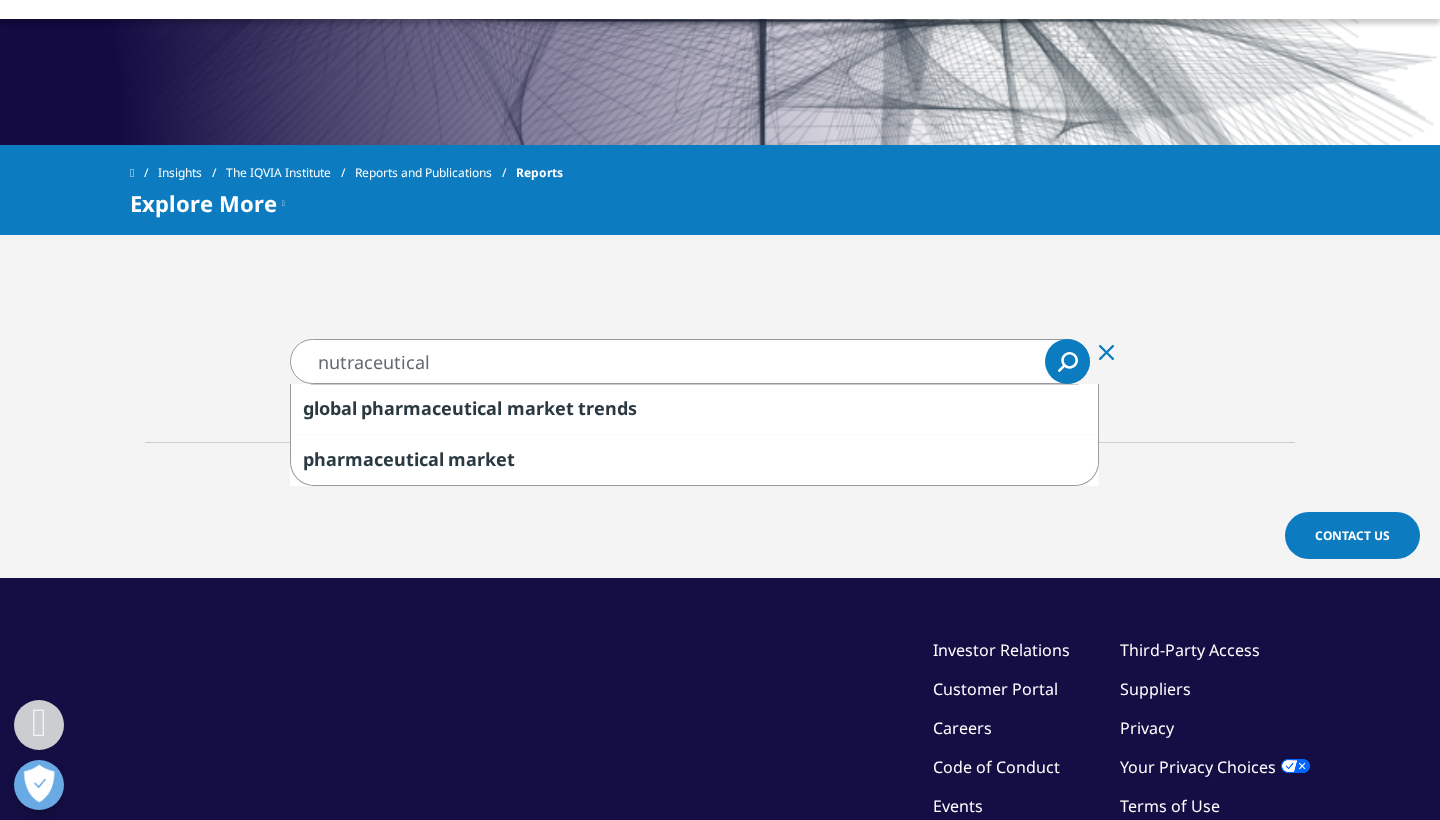 type on "nutraceutical" 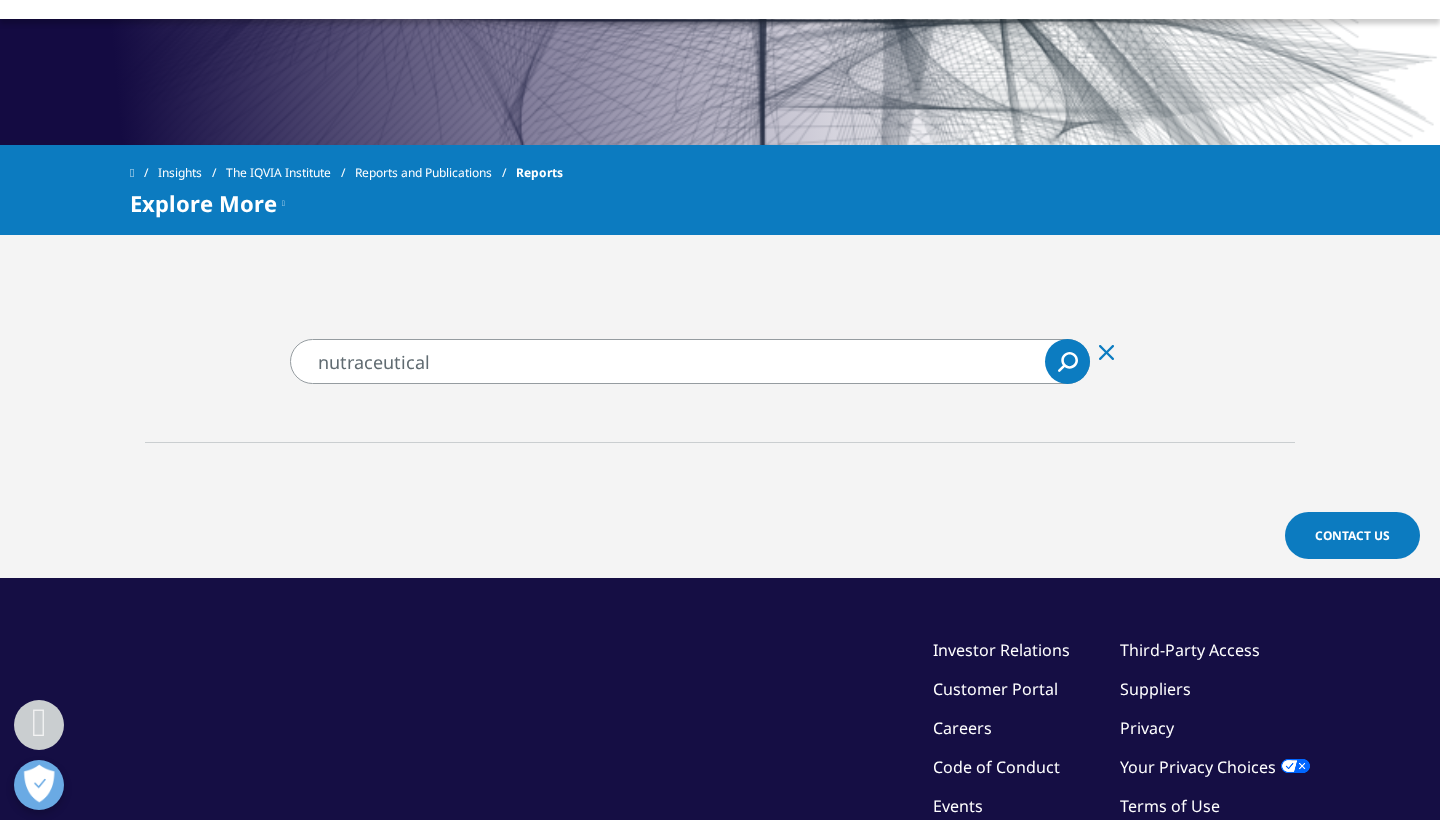 click on "Clear" 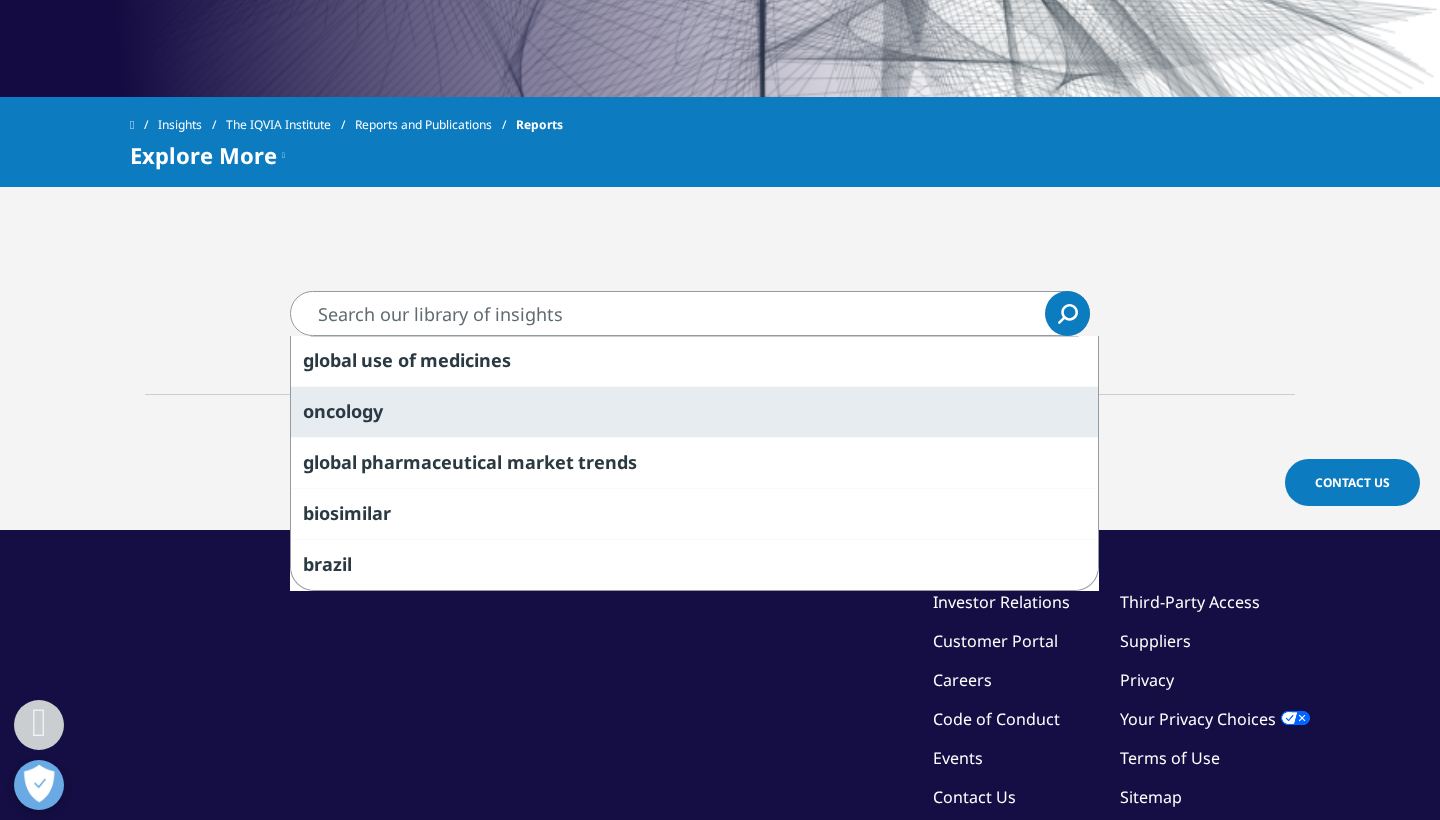 scroll, scrollTop: 808, scrollLeft: 0, axis: vertical 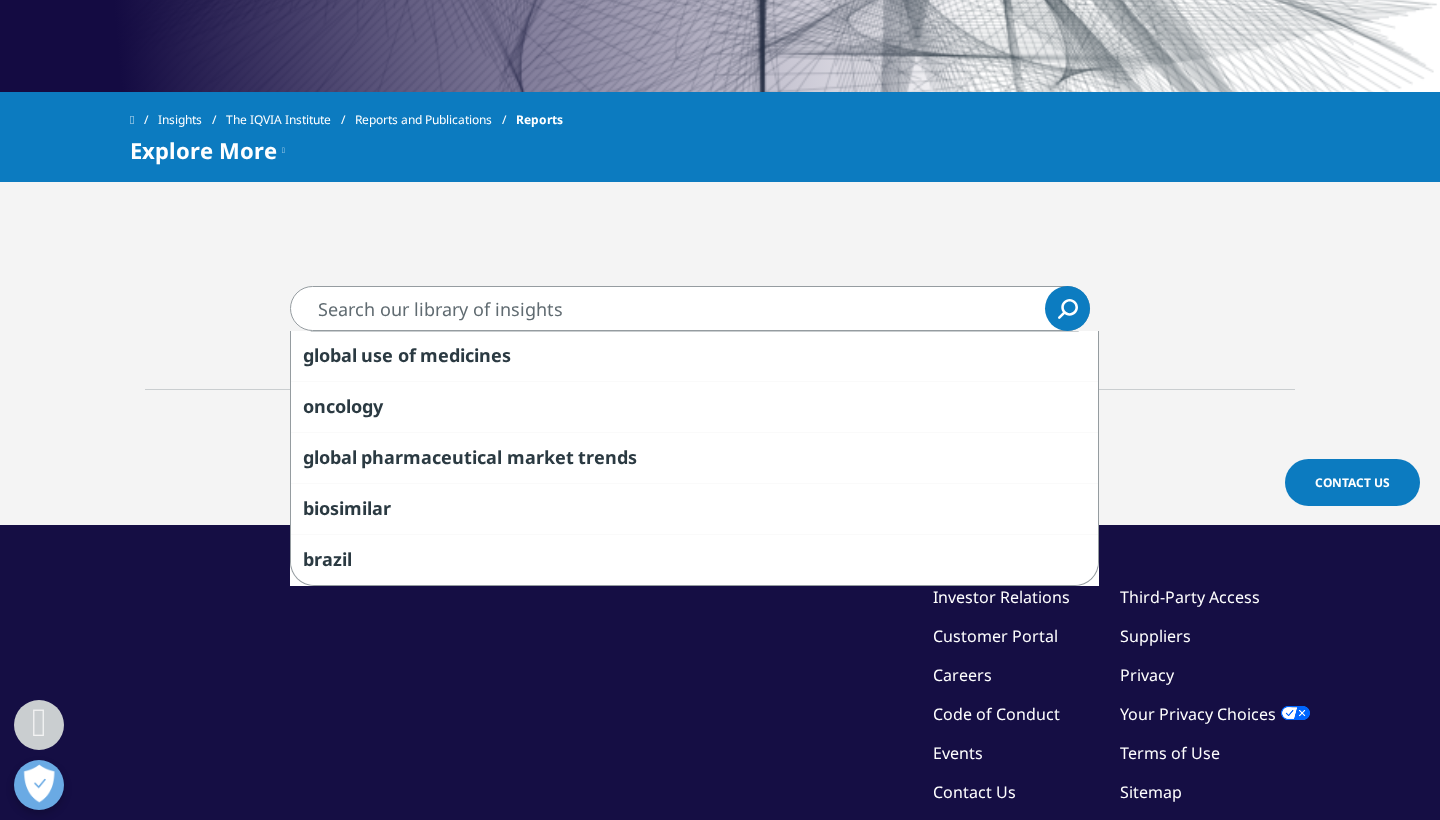 click at bounding box center (690, 308) 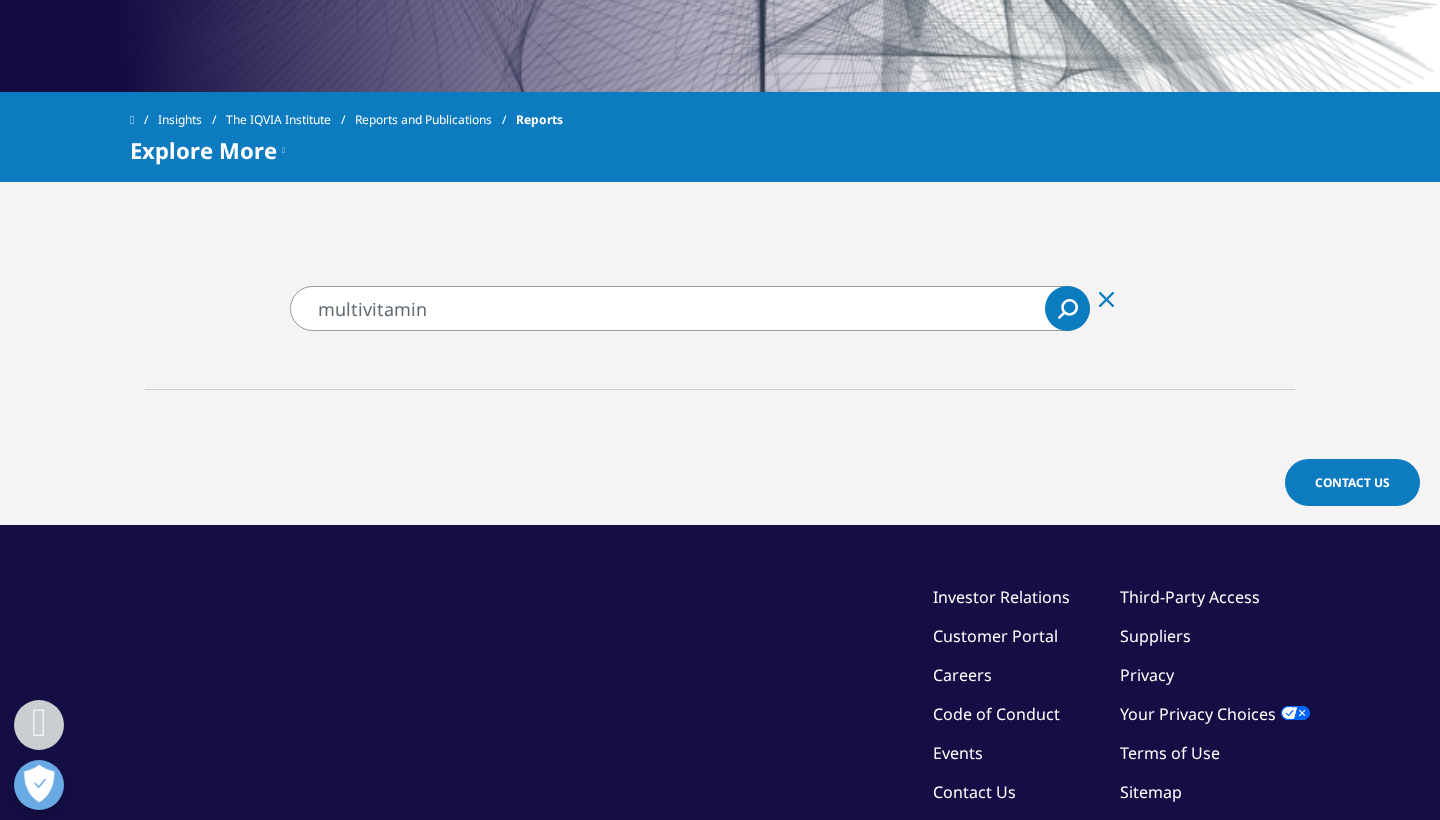 type on "multivitamin" 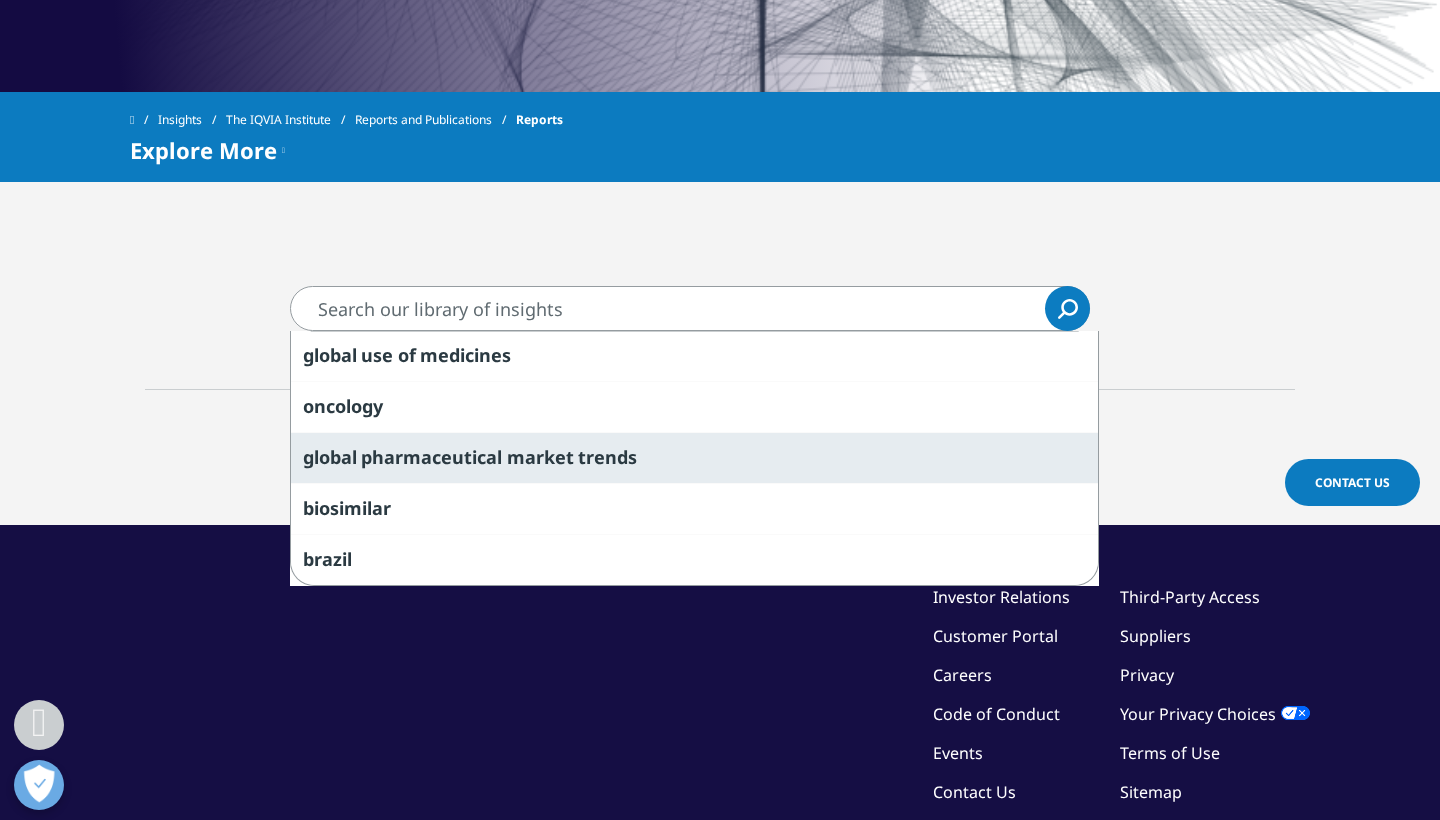 click on "pharmaceutical" at bounding box center (431, 457) 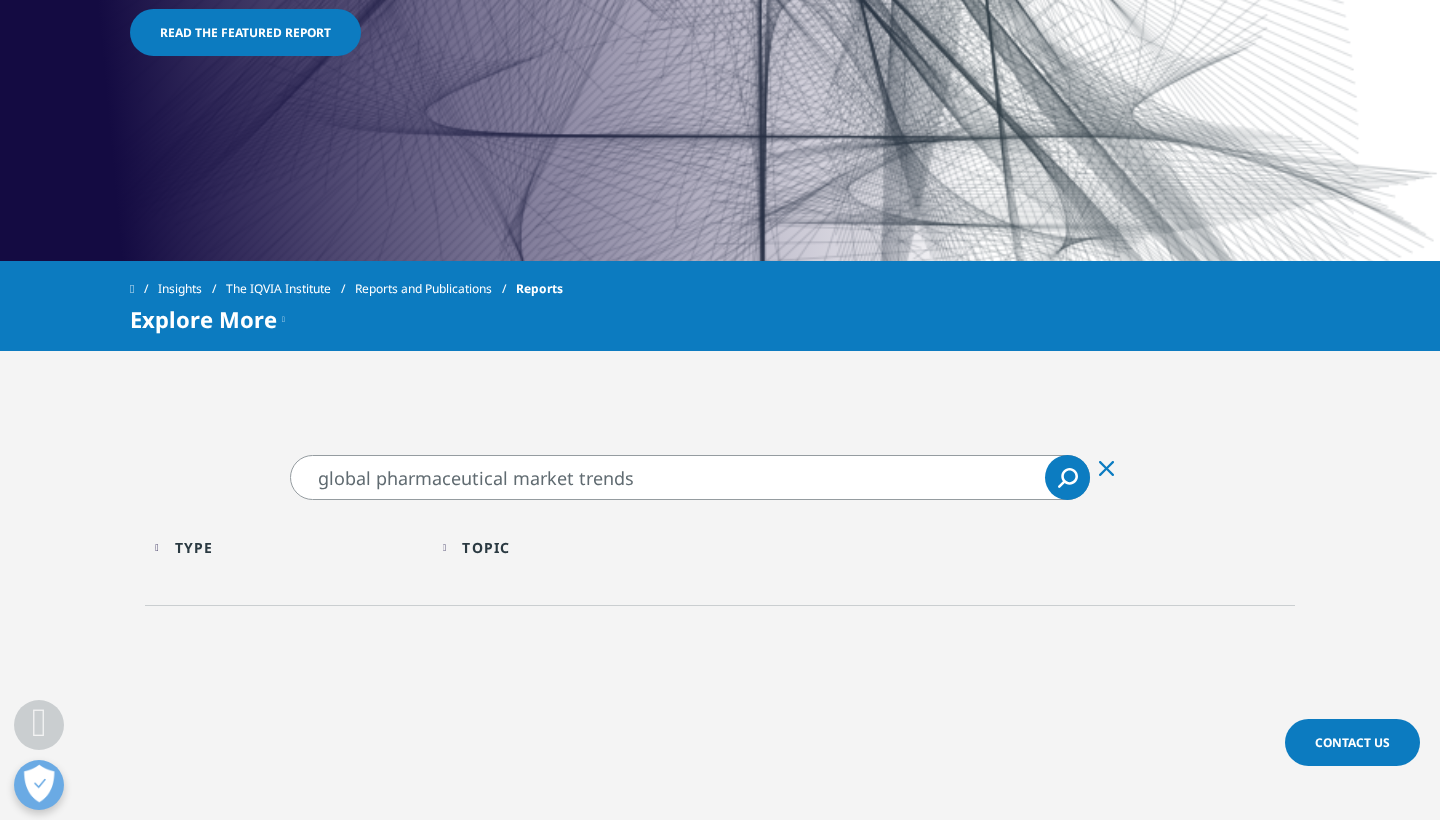 scroll, scrollTop: 629, scrollLeft: 0, axis: vertical 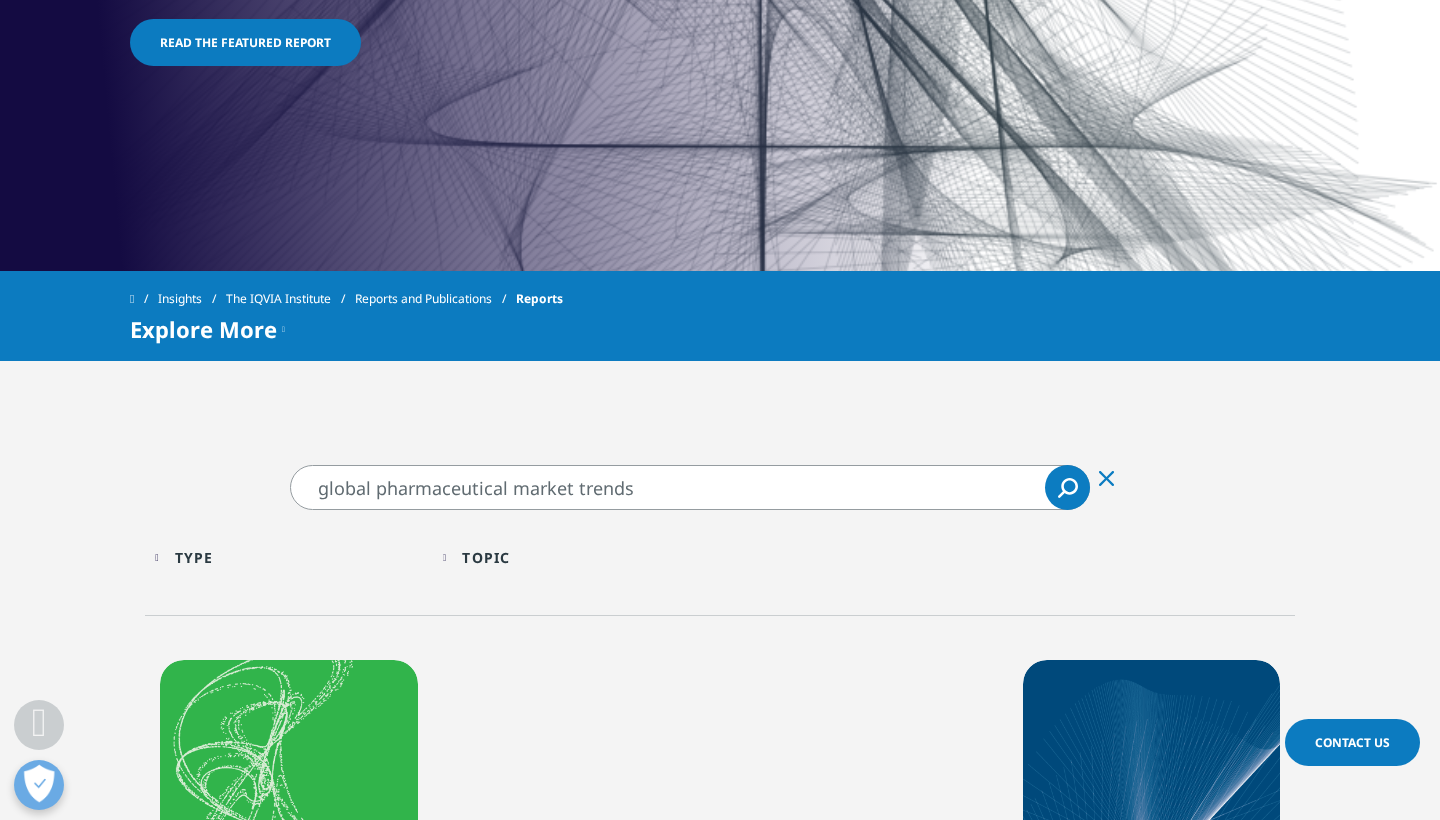 click on "Explore More" at bounding box center [203, 329] 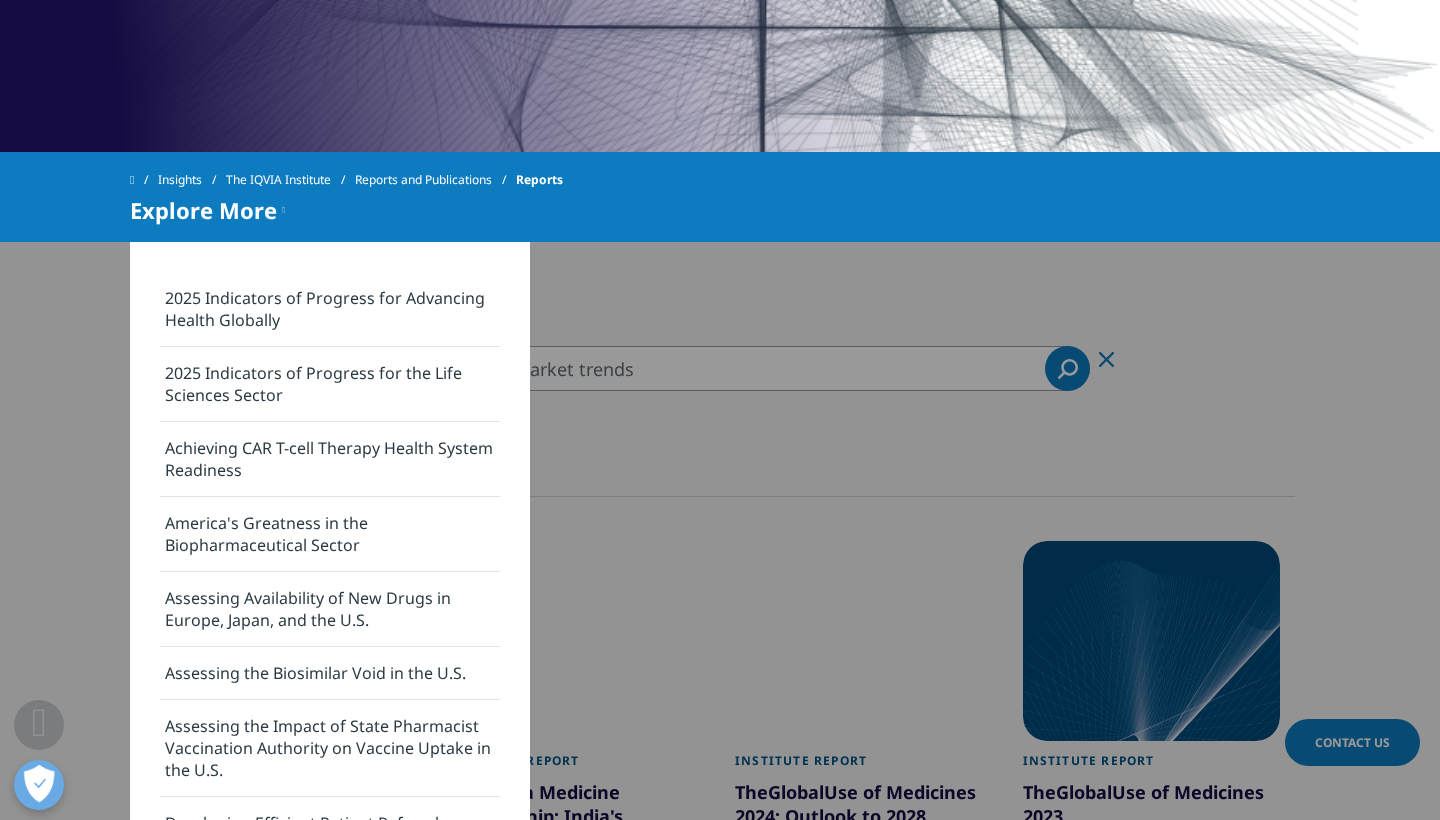 scroll, scrollTop: 755, scrollLeft: 0, axis: vertical 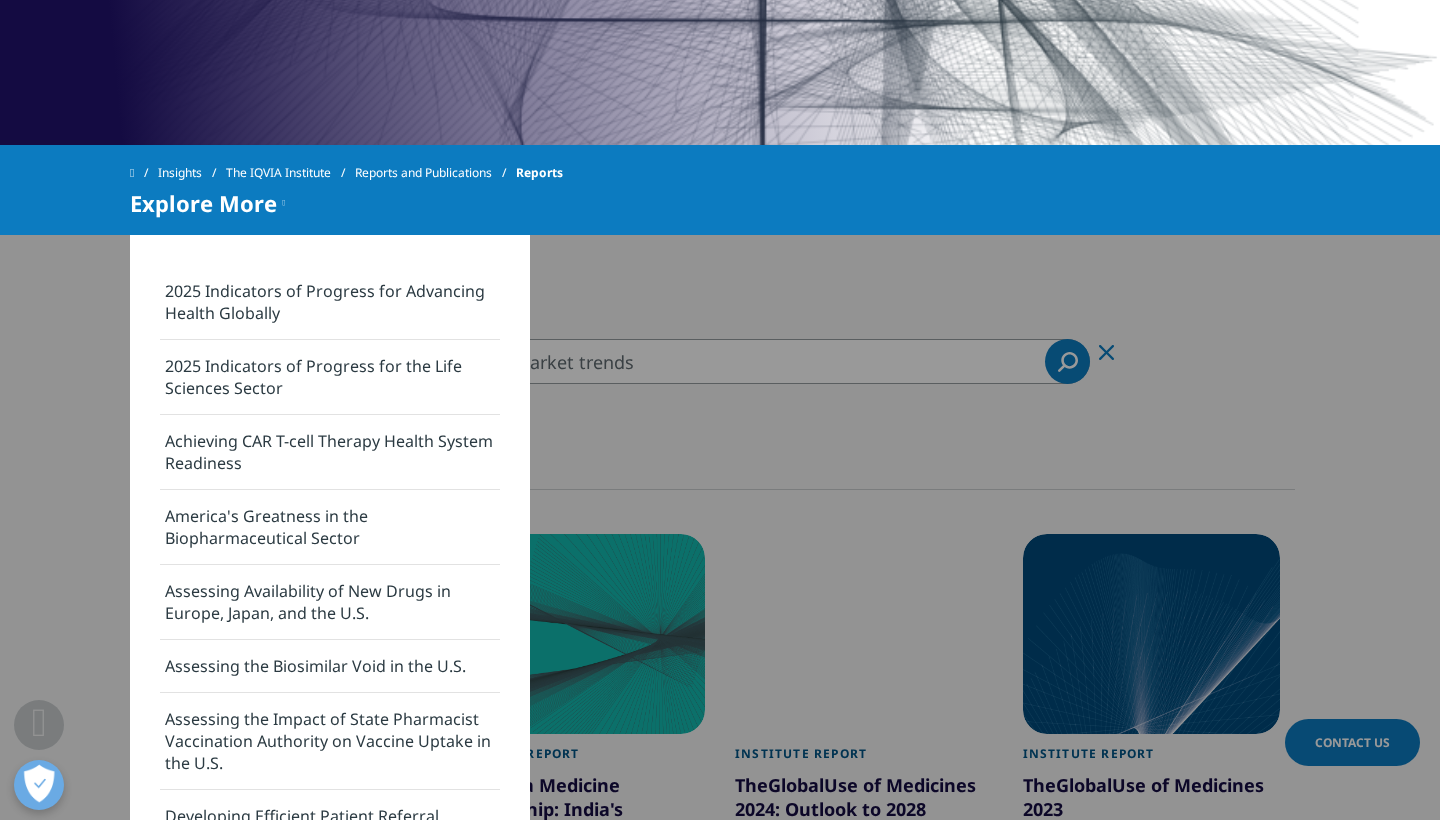 click on "global pharmaceutical market trends global pharmaceutical market trends Clear Search Loading
Type Loading Clear Or/And Operator Toggle Institute Report 8 Toggle Toggle Institute Research Brief 3 Toggle
Topic Loading Clear Or/And Operator Toggle 1" at bounding box center [720, 1044] 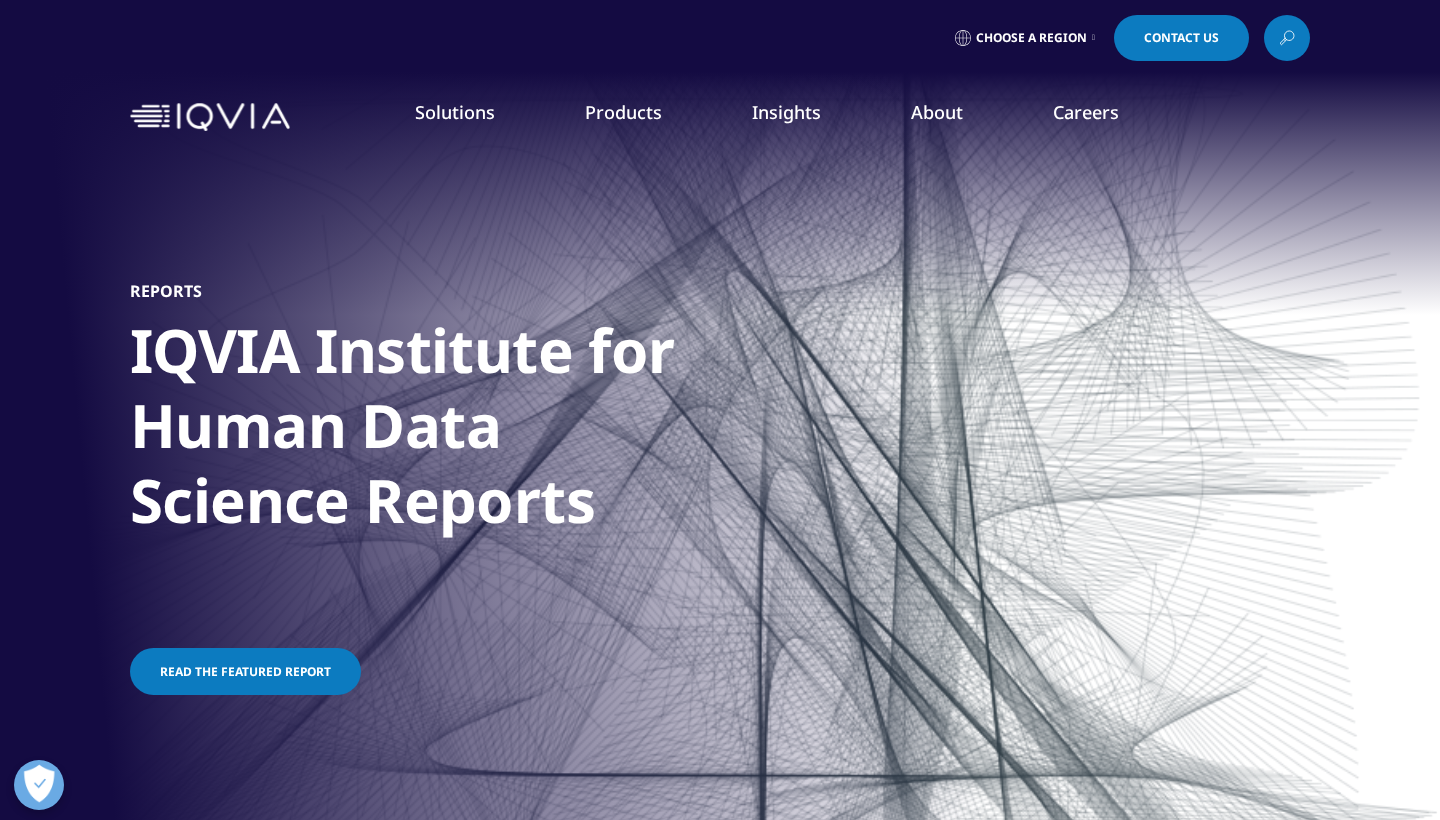 scroll, scrollTop: 0, scrollLeft: 0, axis: both 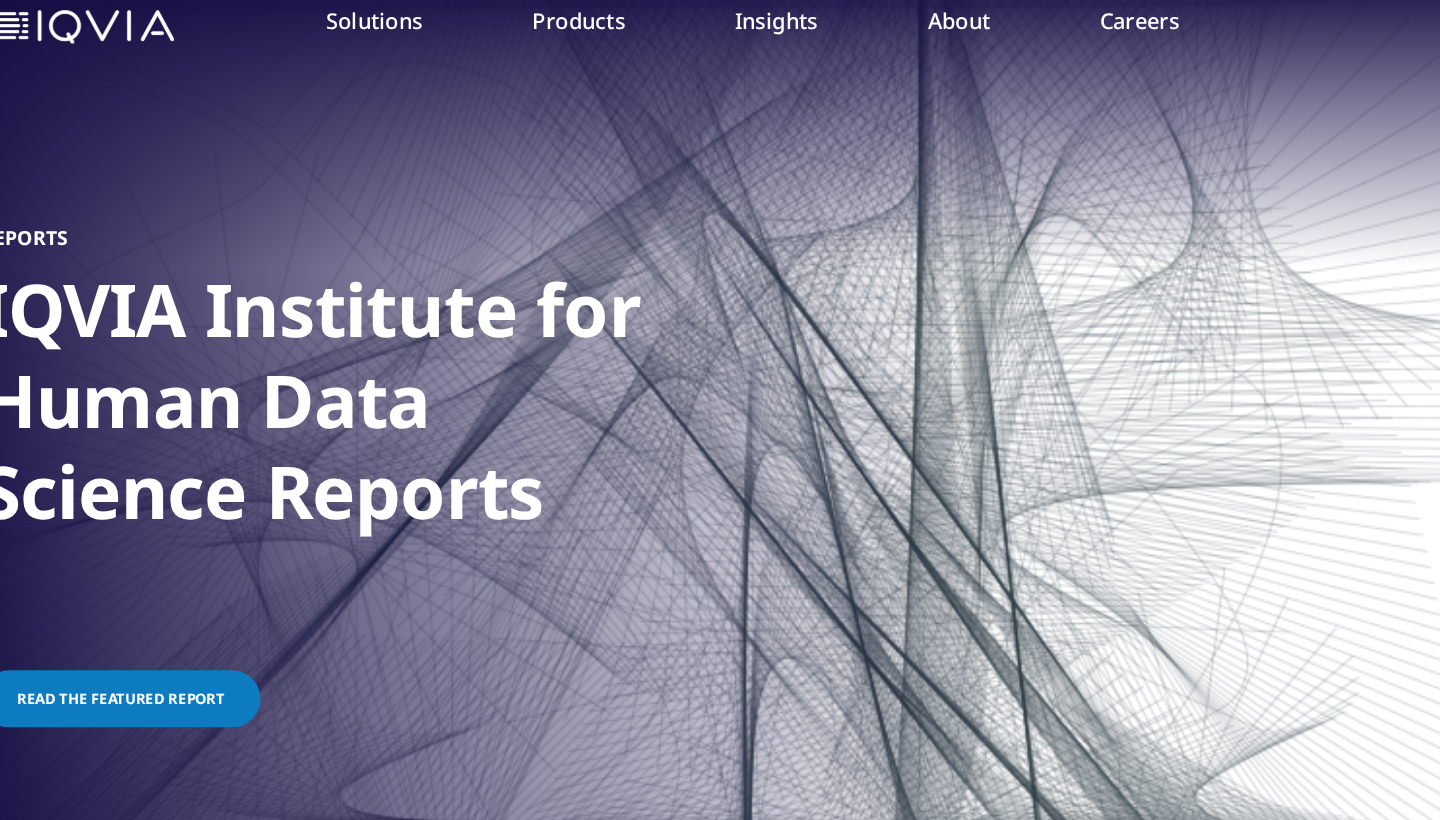 click on "GI & Hepatology" at bounding box center (1255, 443) 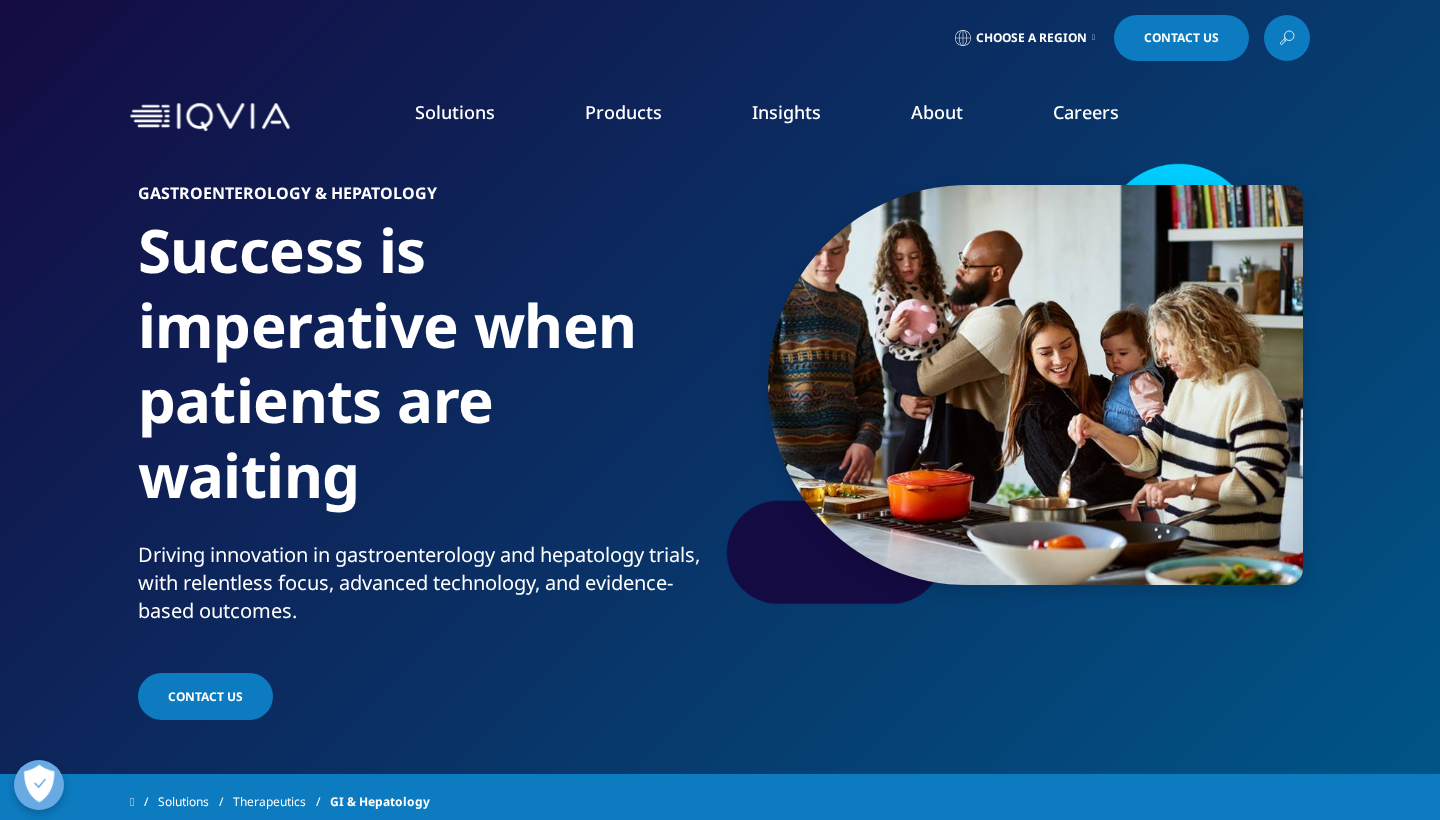 scroll, scrollTop: 0, scrollLeft: 0, axis: both 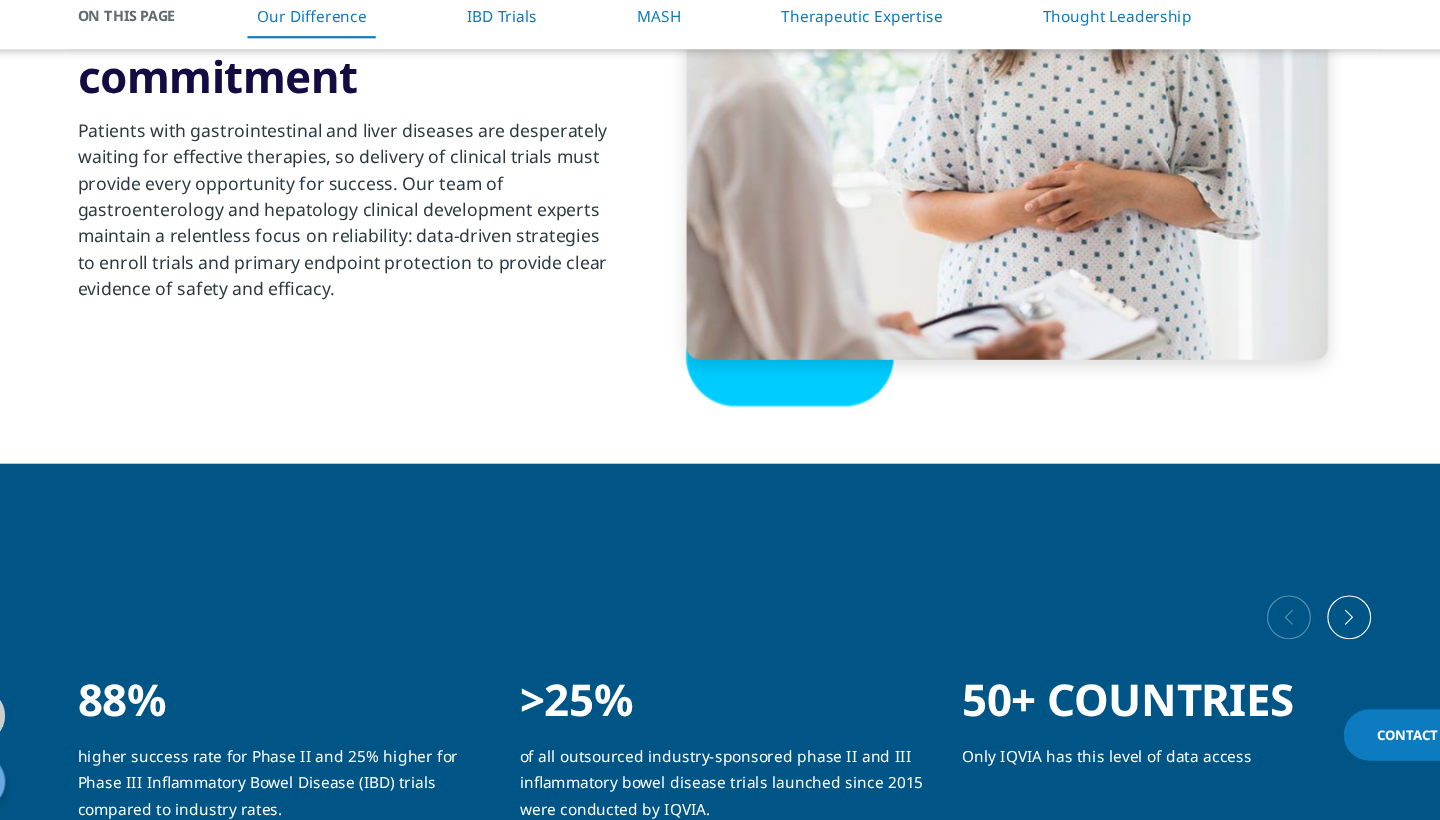 click at bounding box center (977, 213) 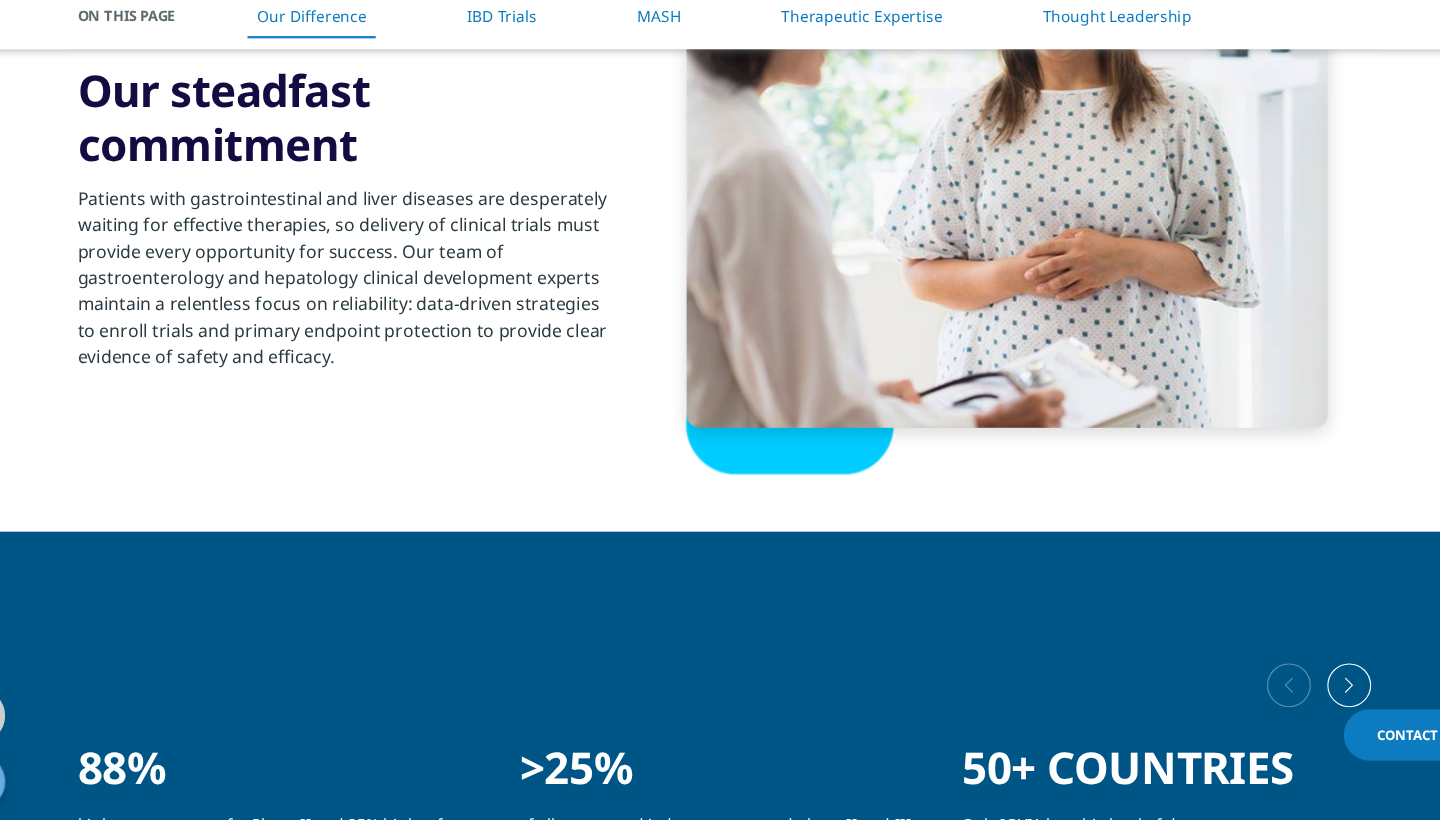 scroll, scrollTop: 697, scrollLeft: 0, axis: vertical 